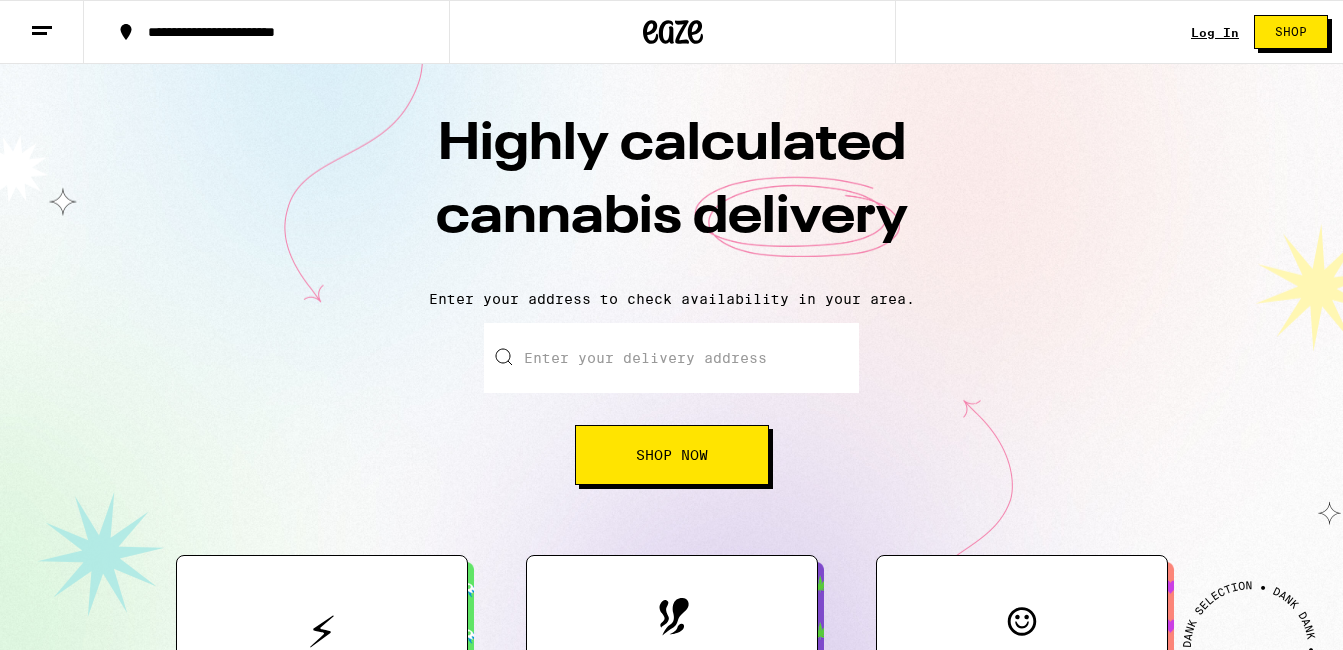 scroll, scrollTop: 0, scrollLeft: 0, axis: both 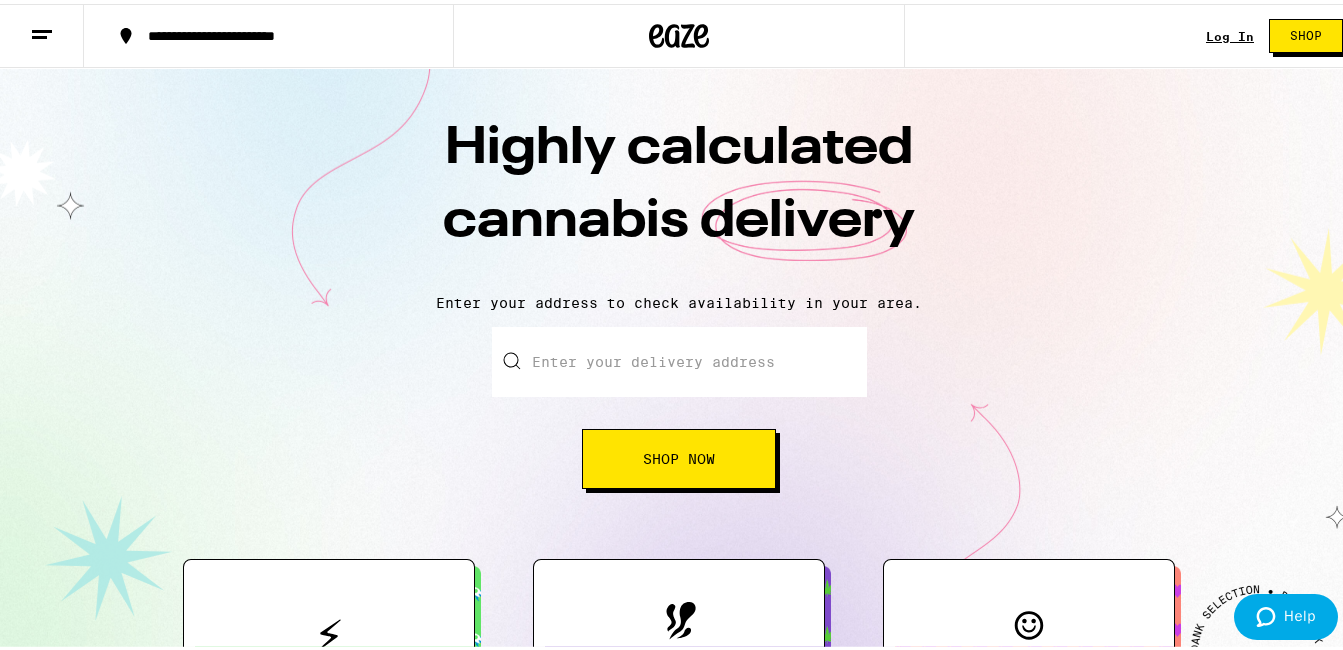 click on "Shop Now" at bounding box center [679, 455] 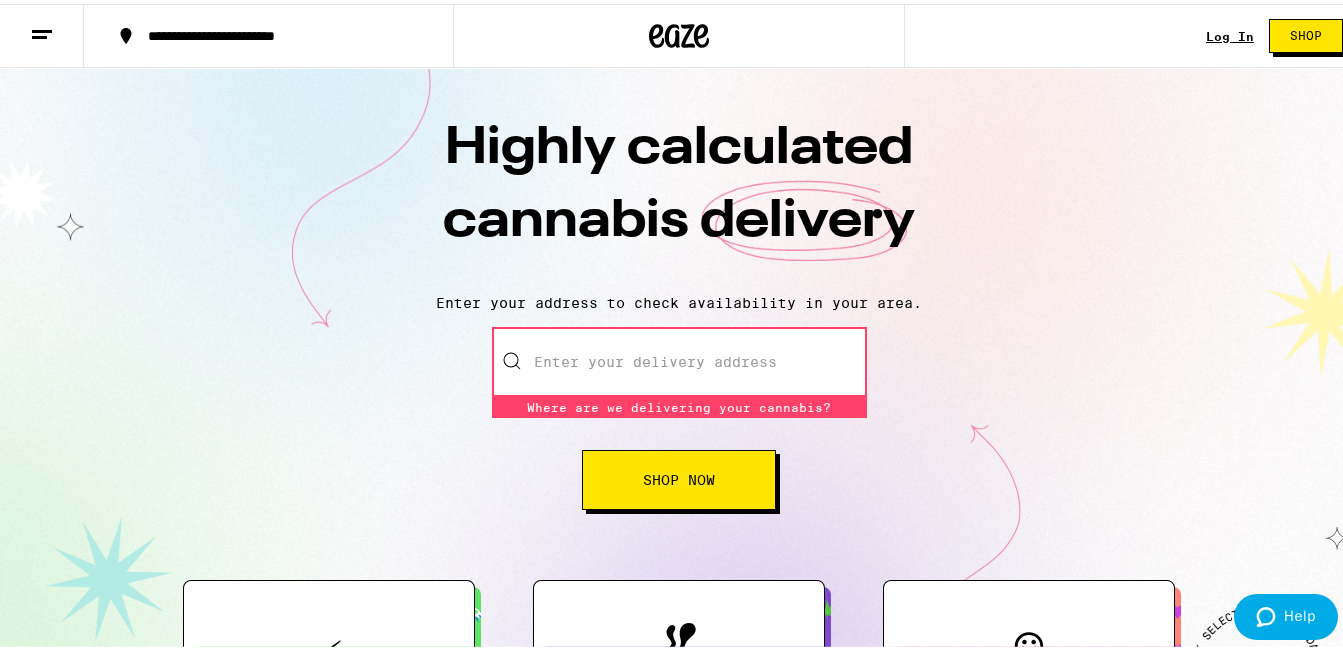 click on "Enter your delivery address" at bounding box center [679, 358] 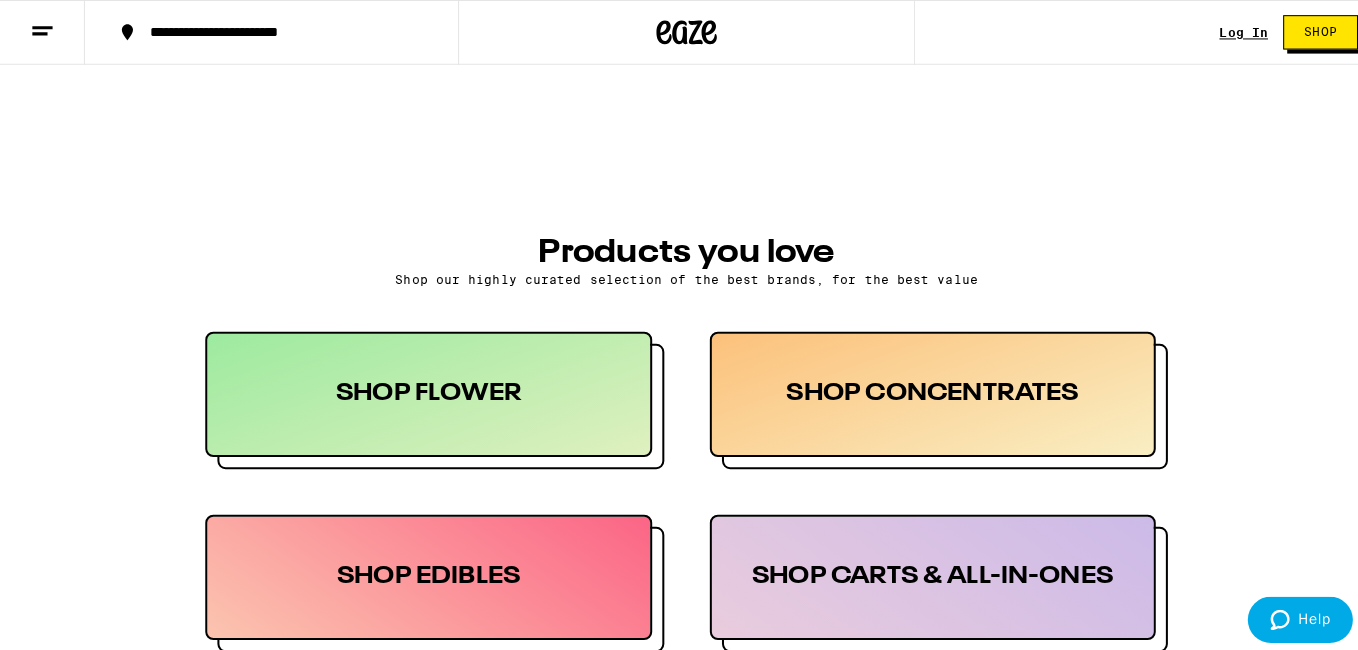 scroll, scrollTop: 900, scrollLeft: 0, axis: vertical 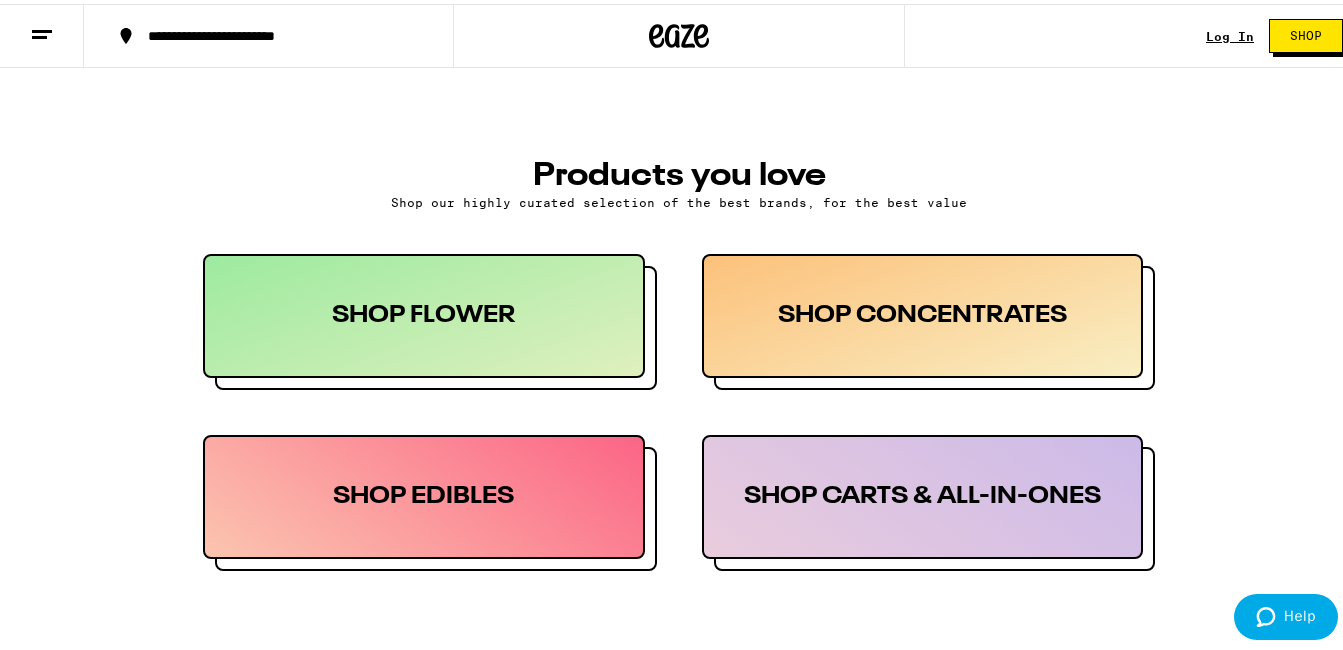 click on "SHOP FLOWER" at bounding box center (424, 312) 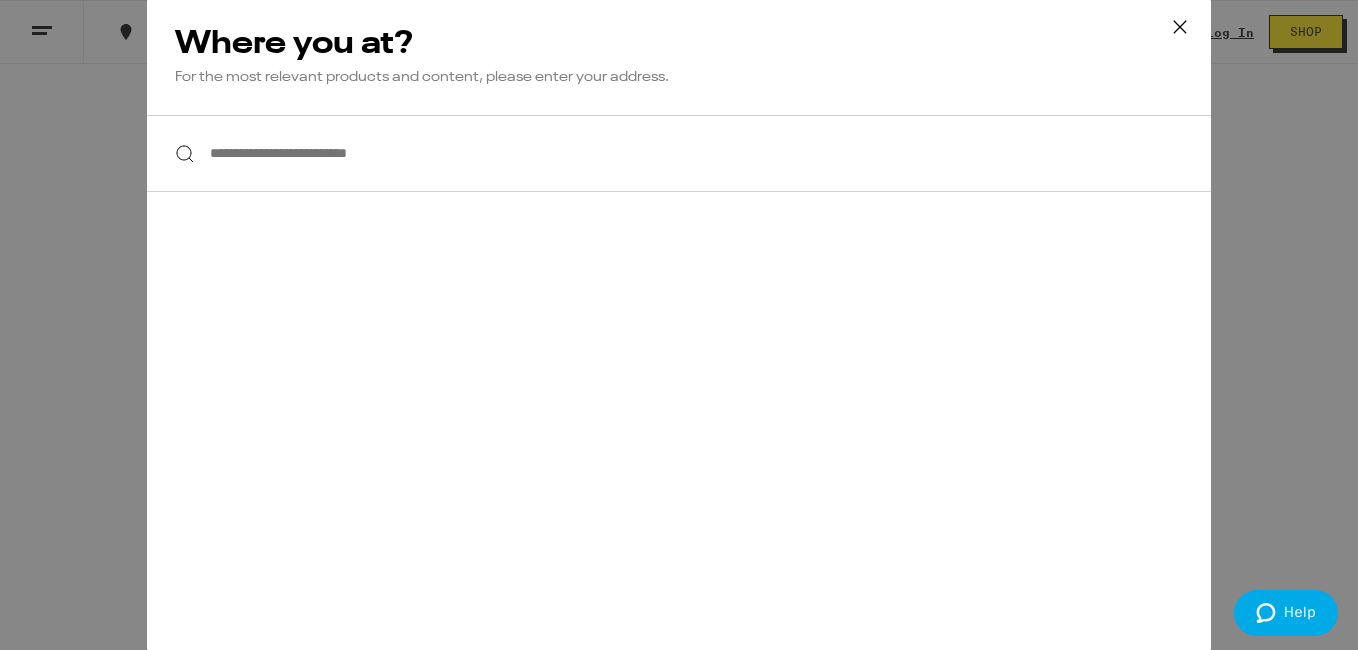 click on "**********" at bounding box center (679, 153) 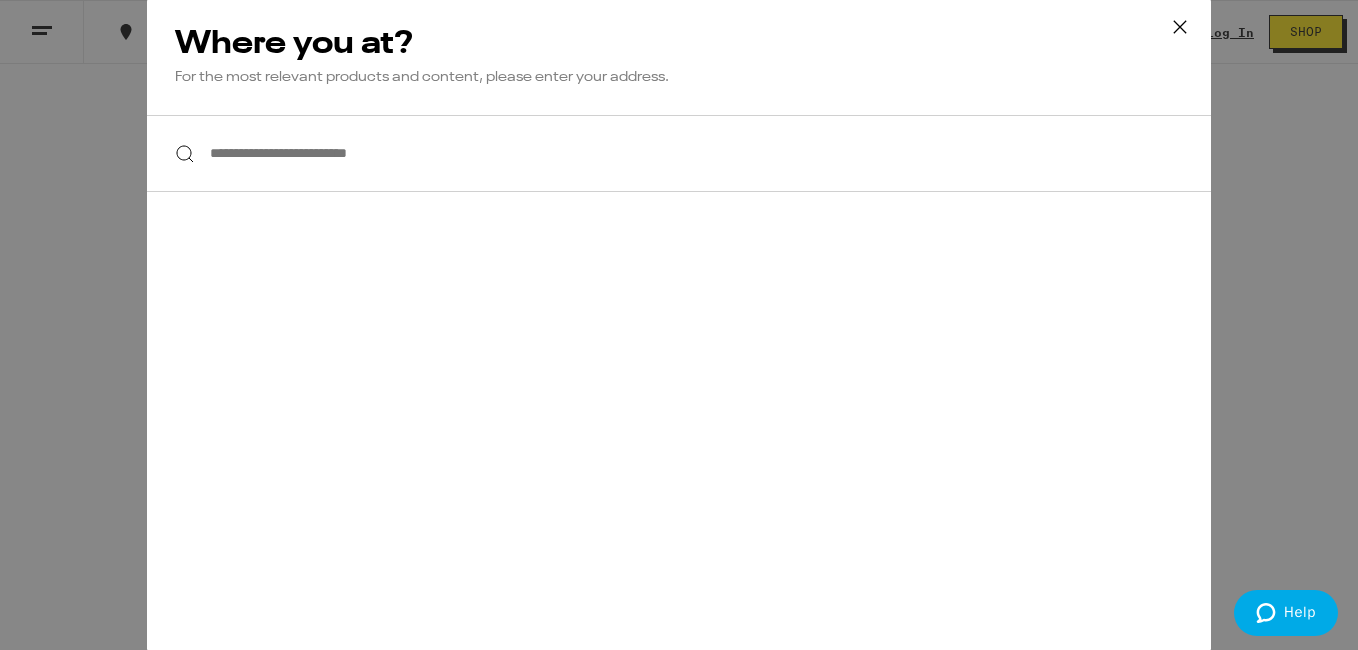 click on "**********" at bounding box center [679, 153] 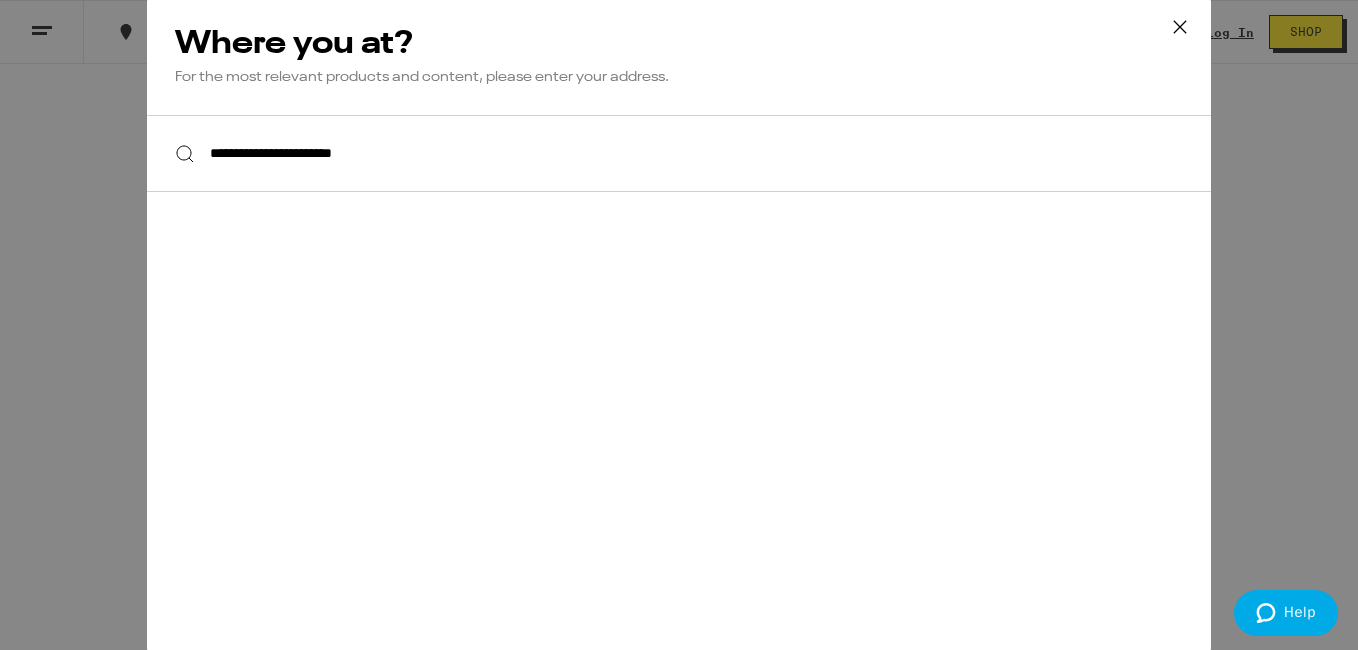 type on "**********" 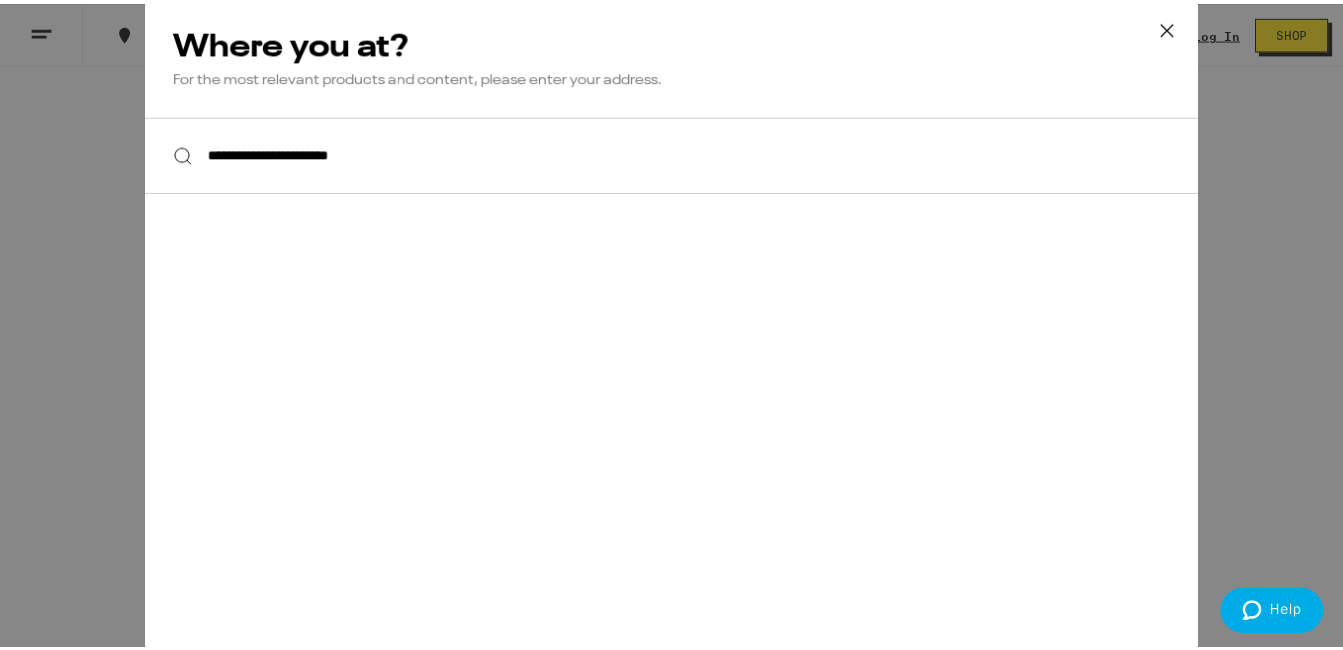 scroll, scrollTop: 4, scrollLeft: 0, axis: vertical 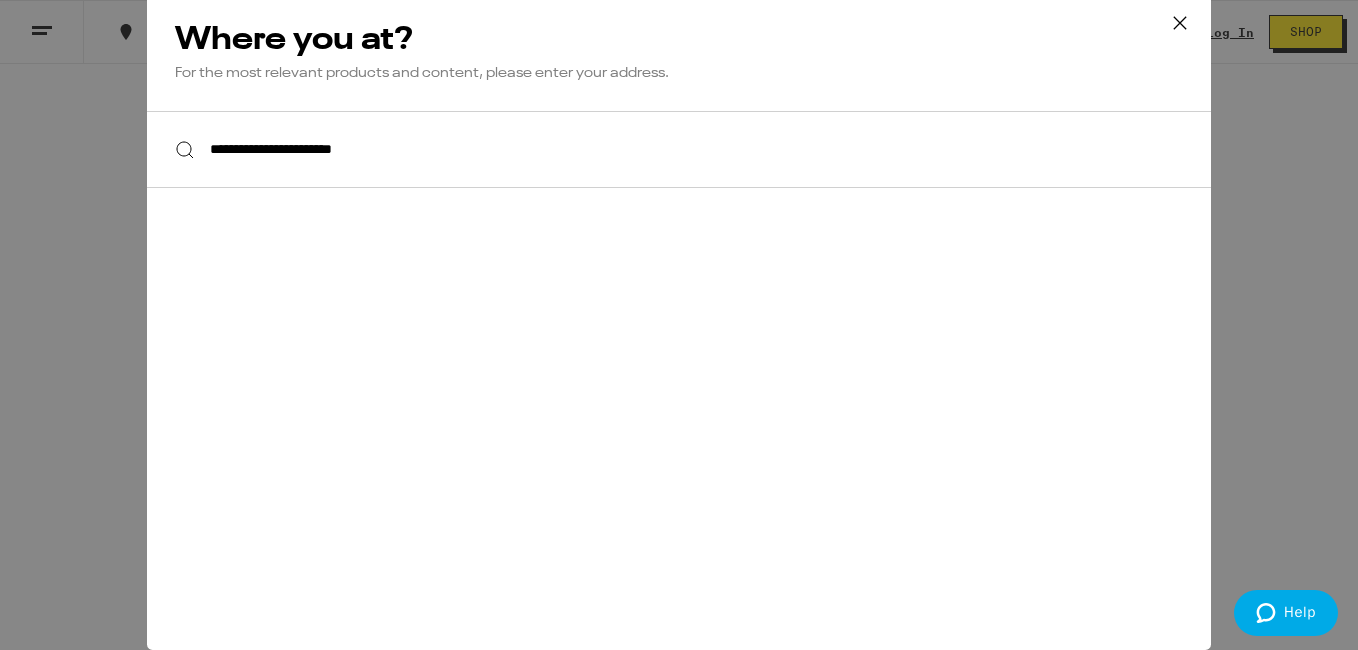 drag, startPoint x: 462, startPoint y: 143, endPoint x: 197, endPoint y: 148, distance: 265.04718 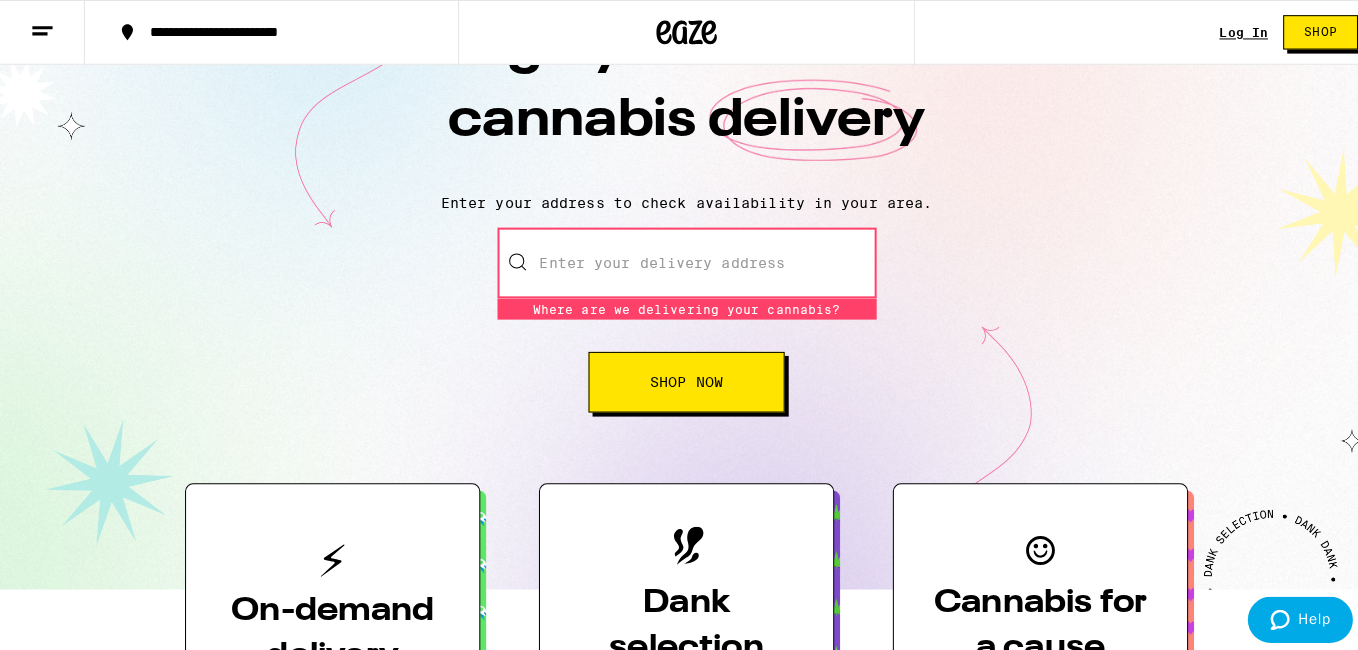 scroll, scrollTop: 0, scrollLeft: 0, axis: both 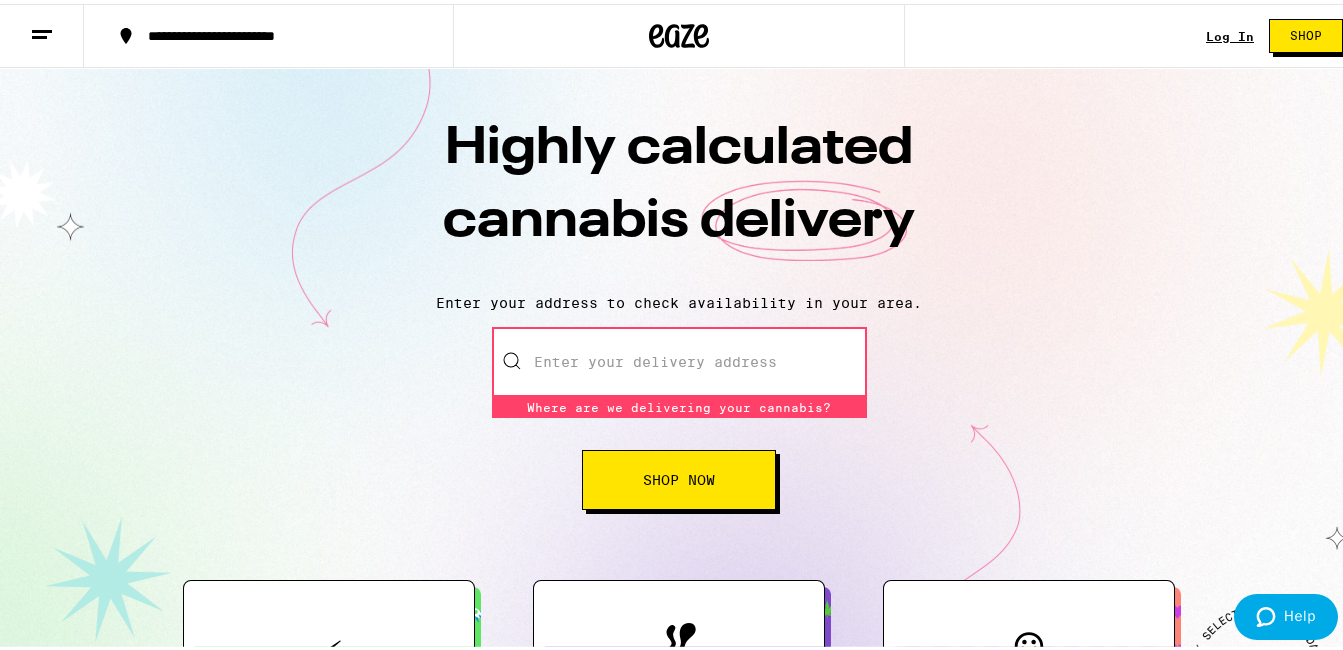 paste on "[EMAIL]" 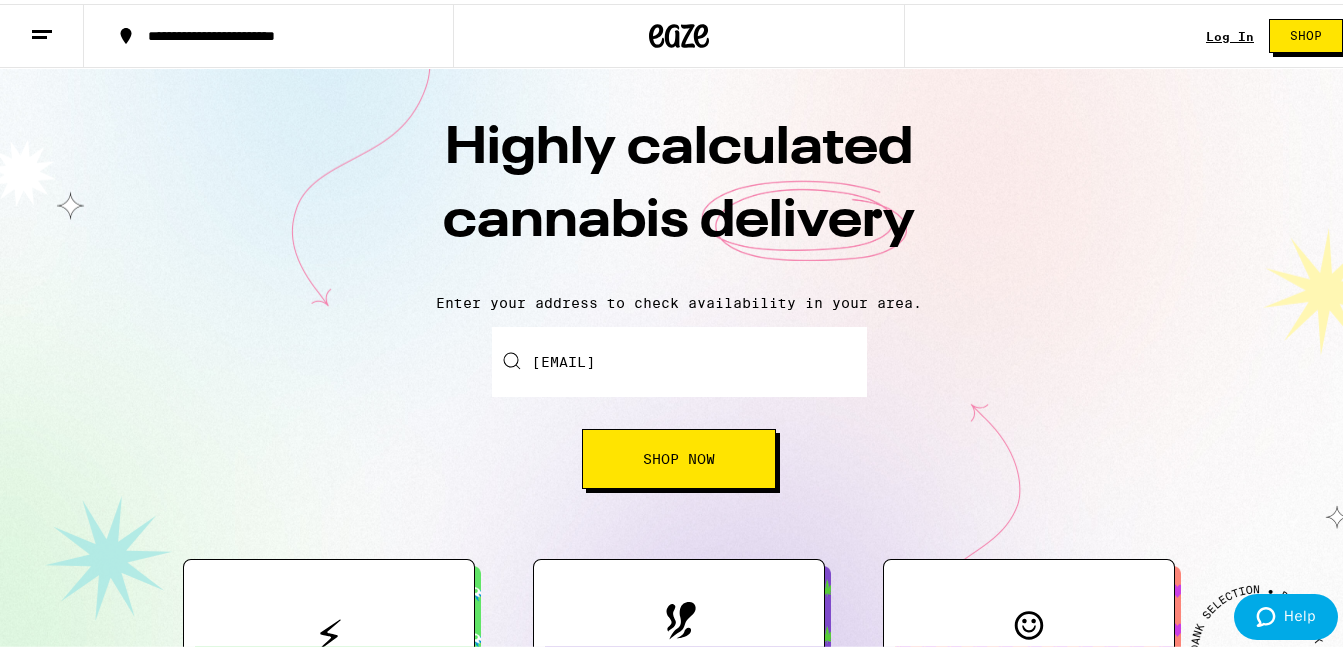 type on "[EMAIL]" 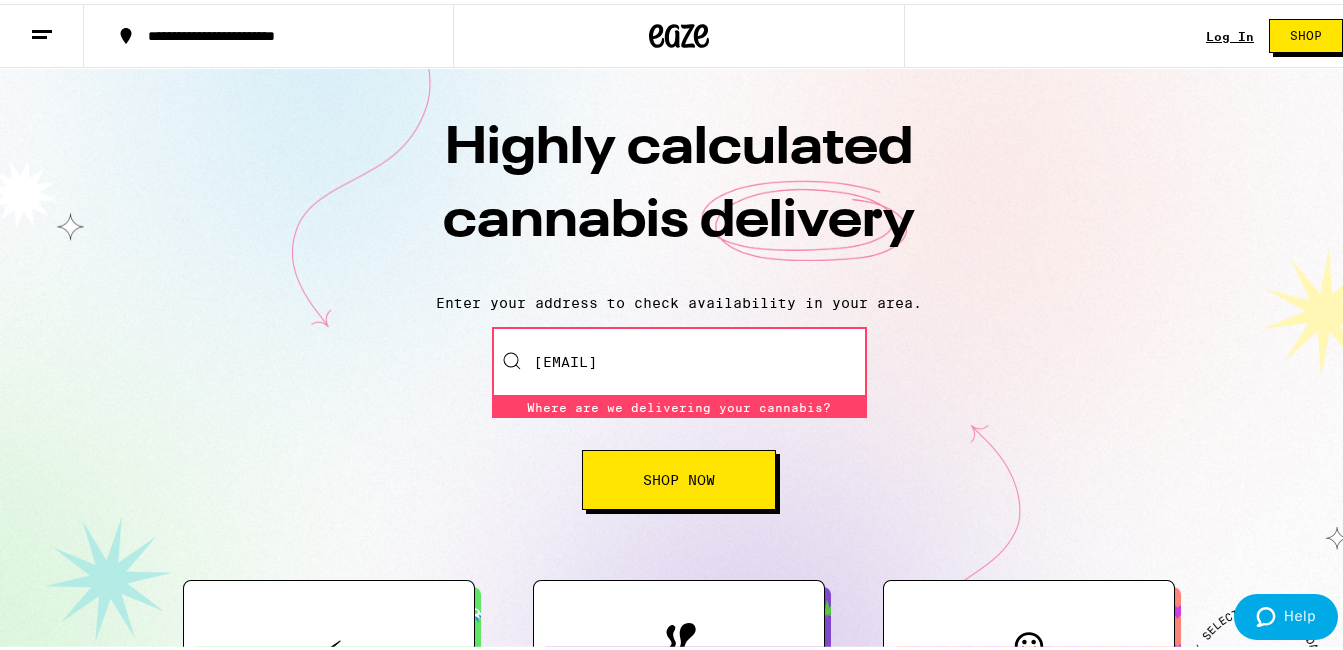 drag, startPoint x: 786, startPoint y: 364, endPoint x: 501, endPoint y: 354, distance: 285.17538 